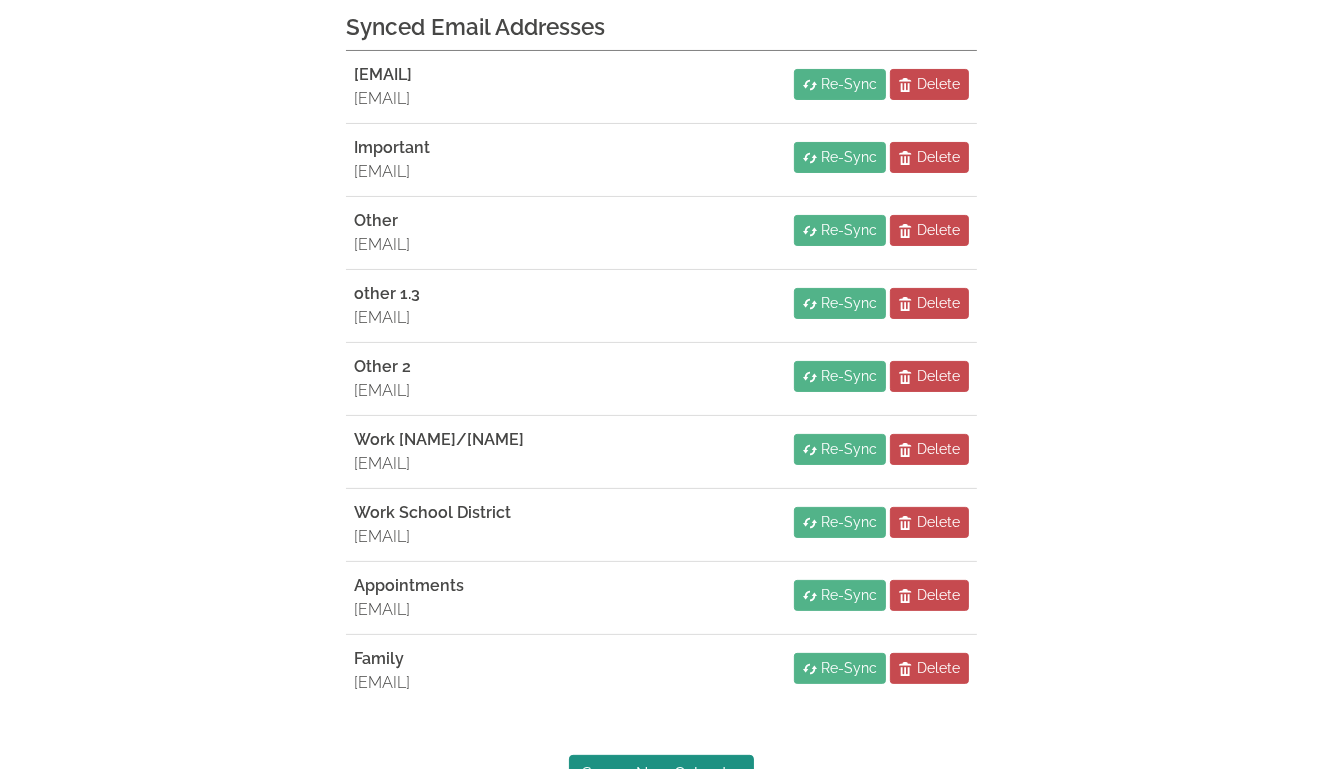 scroll, scrollTop: 266, scrollLeft: 0, axis: vertical 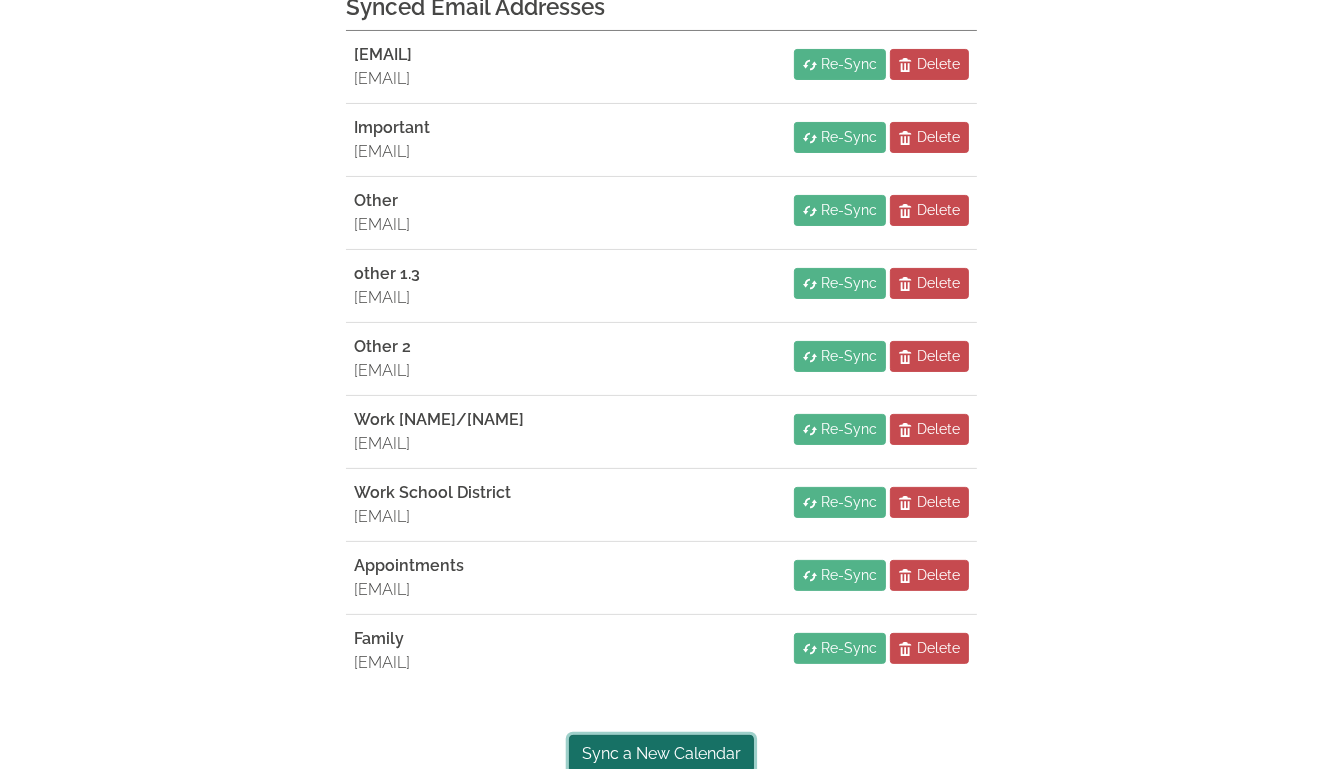 click on "Sync a New Calendar" at bounding box center [661, 754] 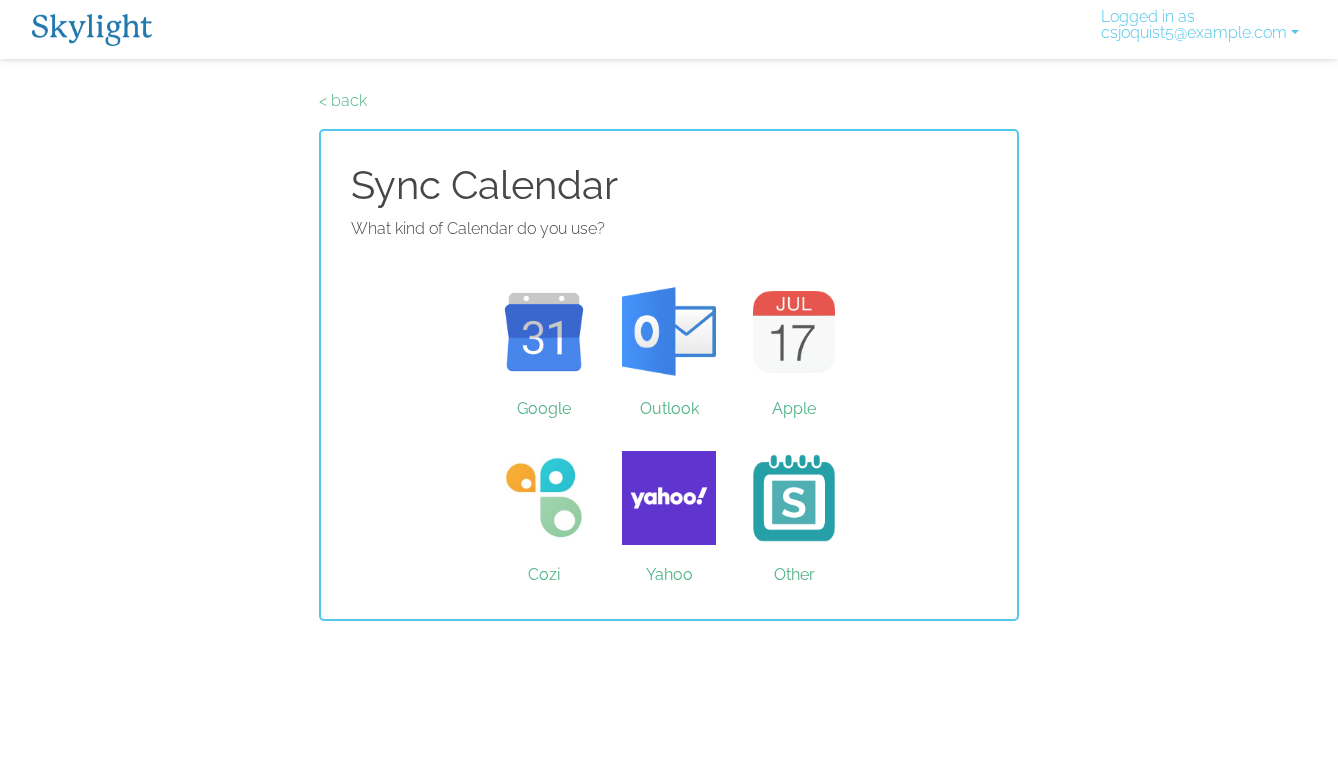 scroll, scrollTop: 0, scrollLeft: 0, axis: both 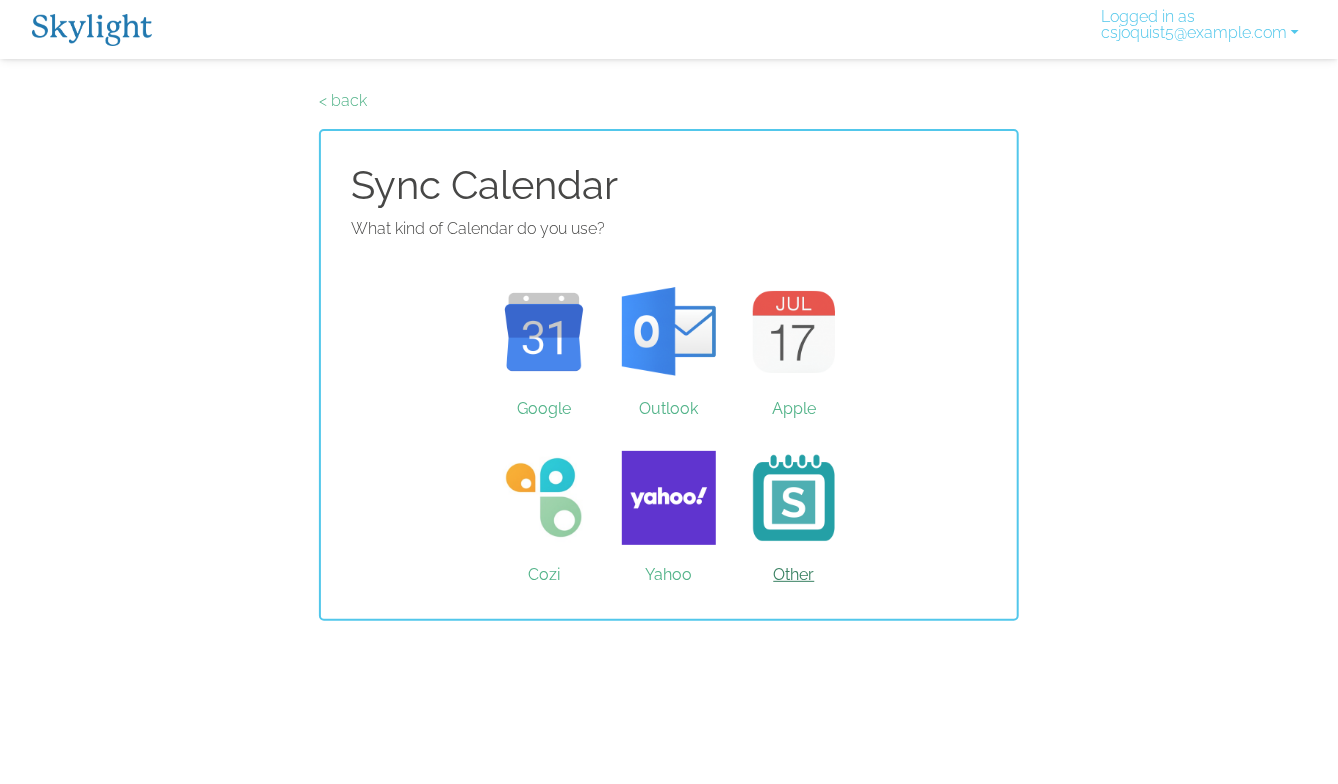 click on "Other" at bounding box center (794, 498) 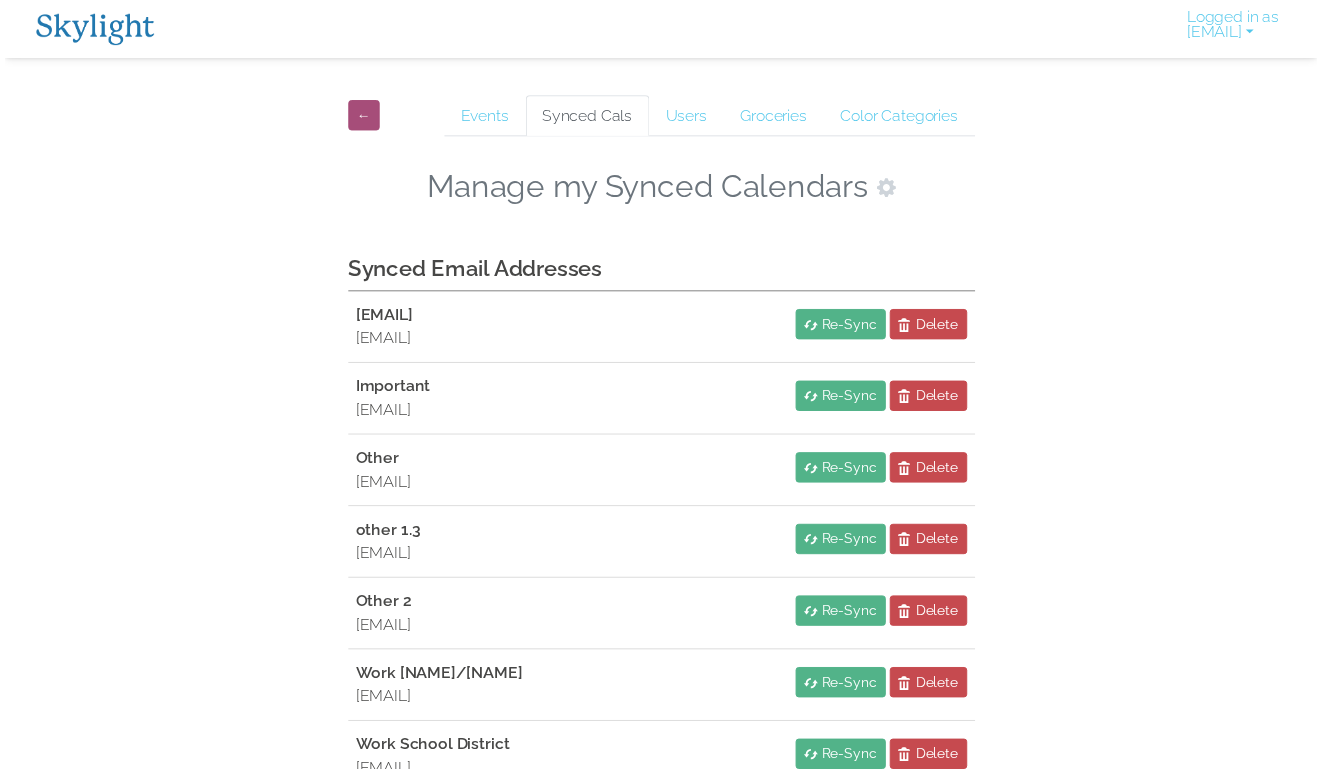 scroll, scrollTop: 0, scrollLeft: 0, axis: both 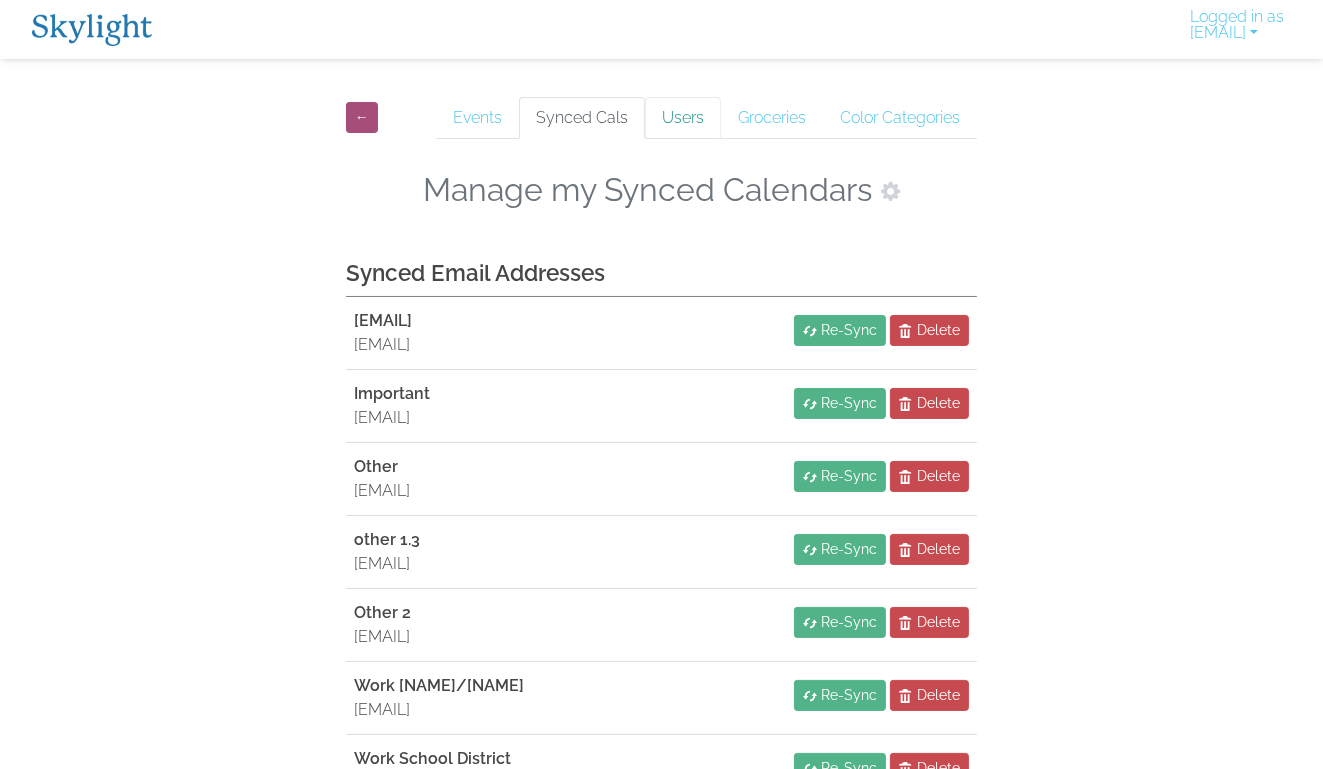 click on "Users" at bounding box center (683, 118) 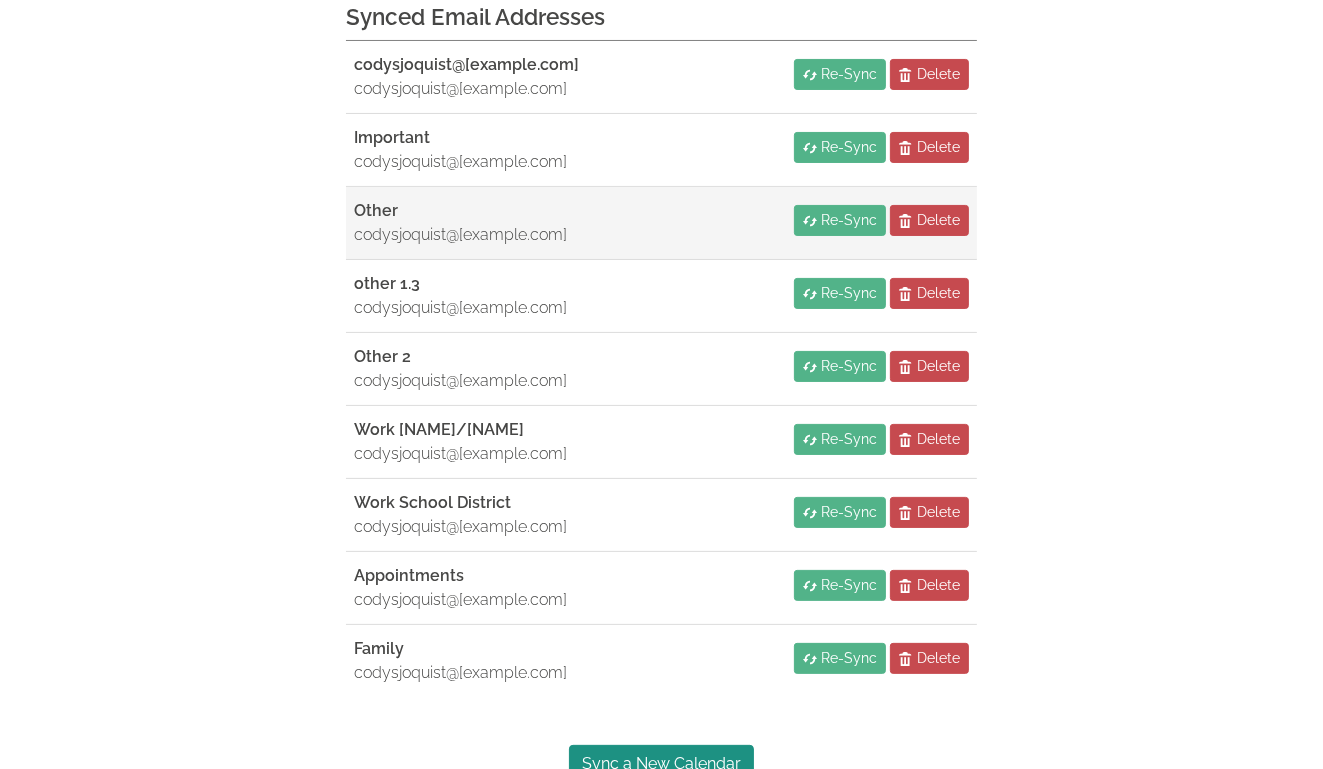 scroll, scrollTop: 266, scrollLeft: 0, axis: vertical 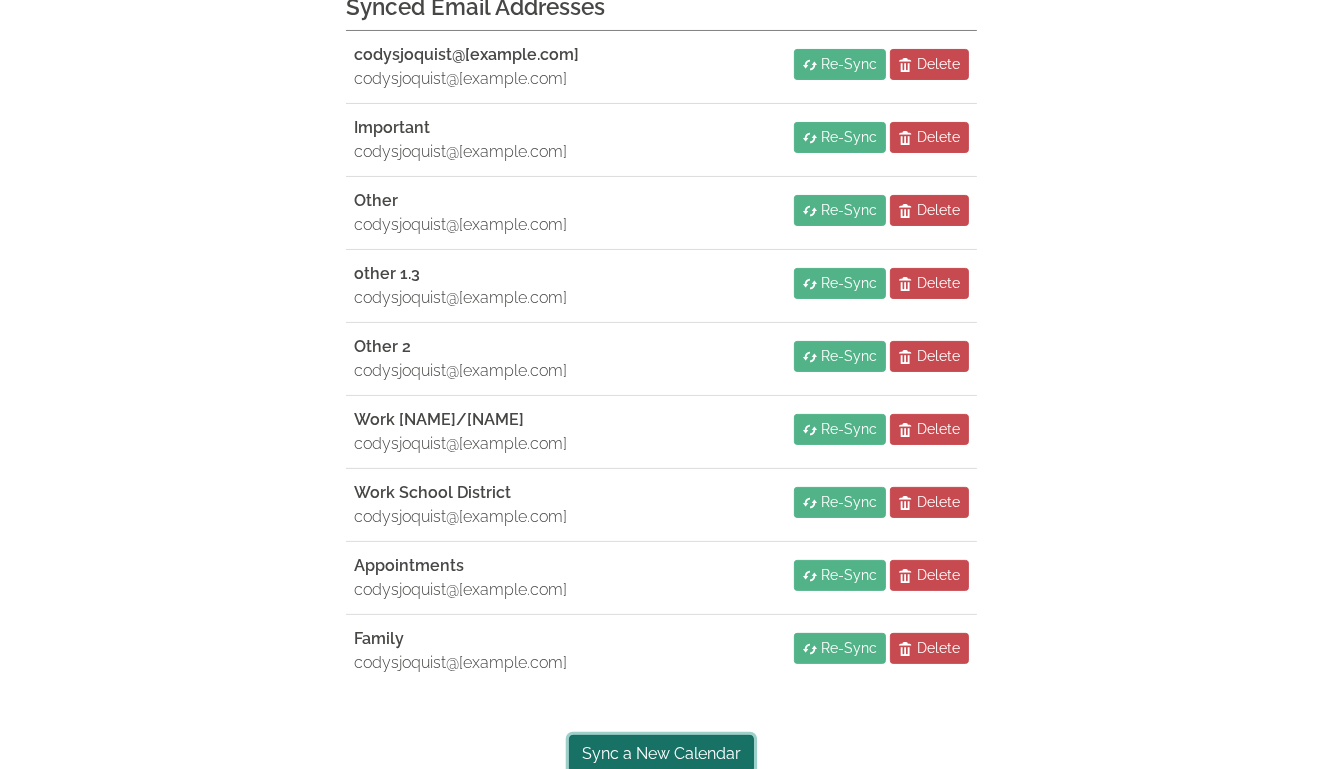 click on "Sync a New Calendar" at bounding box center (661, 754) 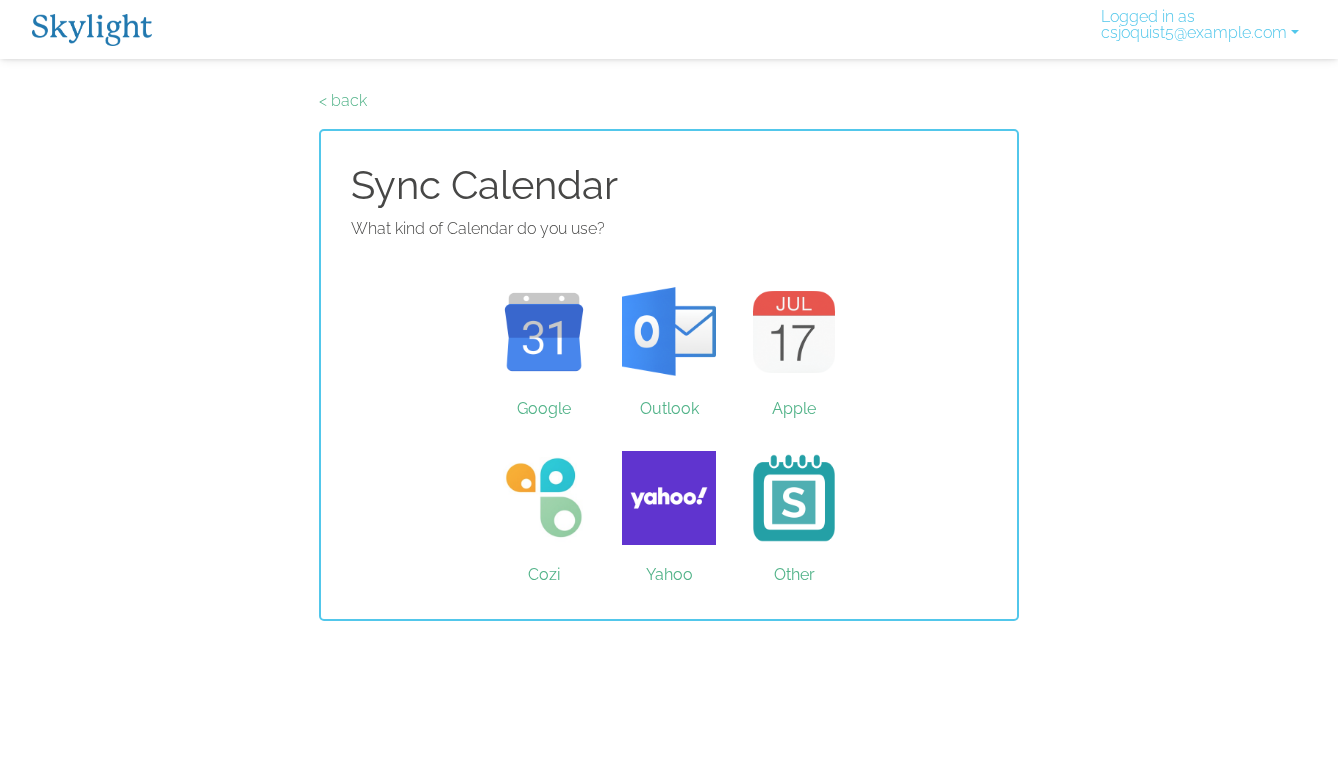 scroll, scrollTop: 0, scrollLeft: 0, axis: both 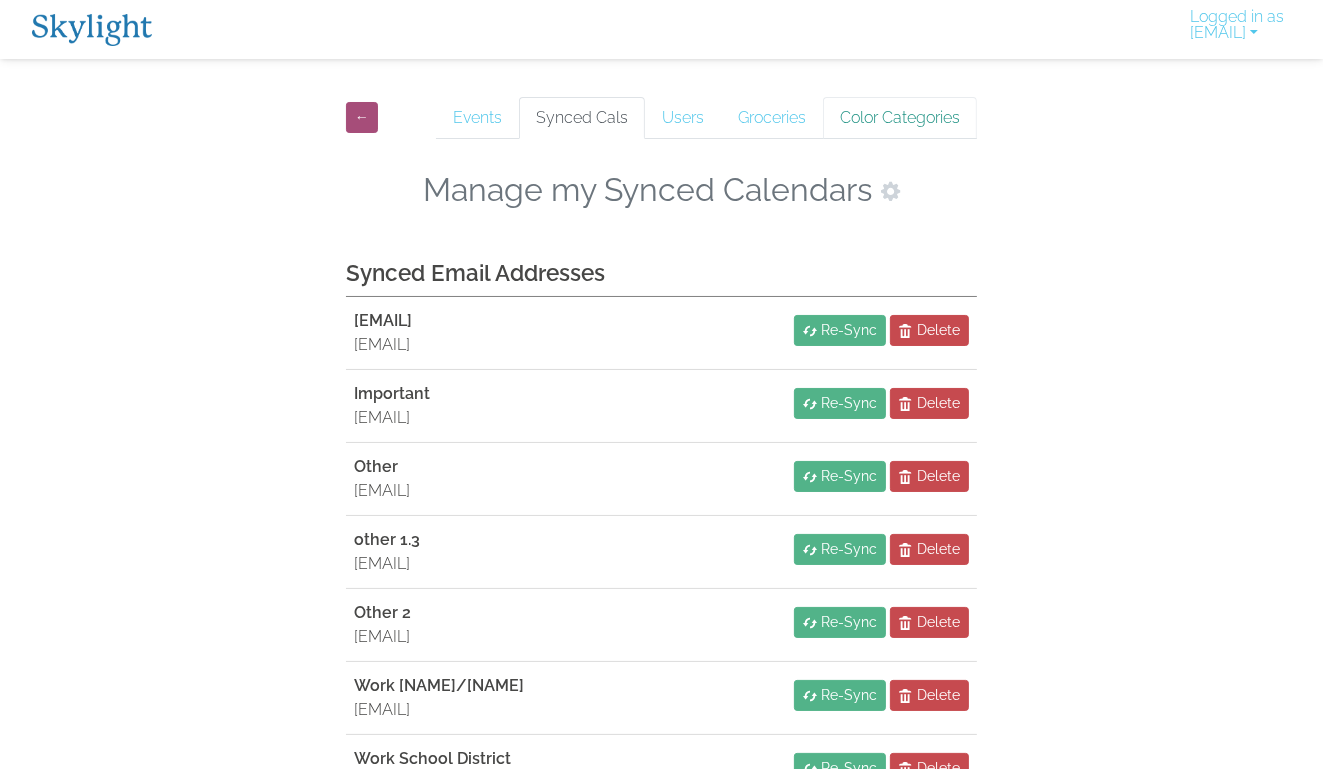 click on "Color Categories" at bounding box center (900, 118) 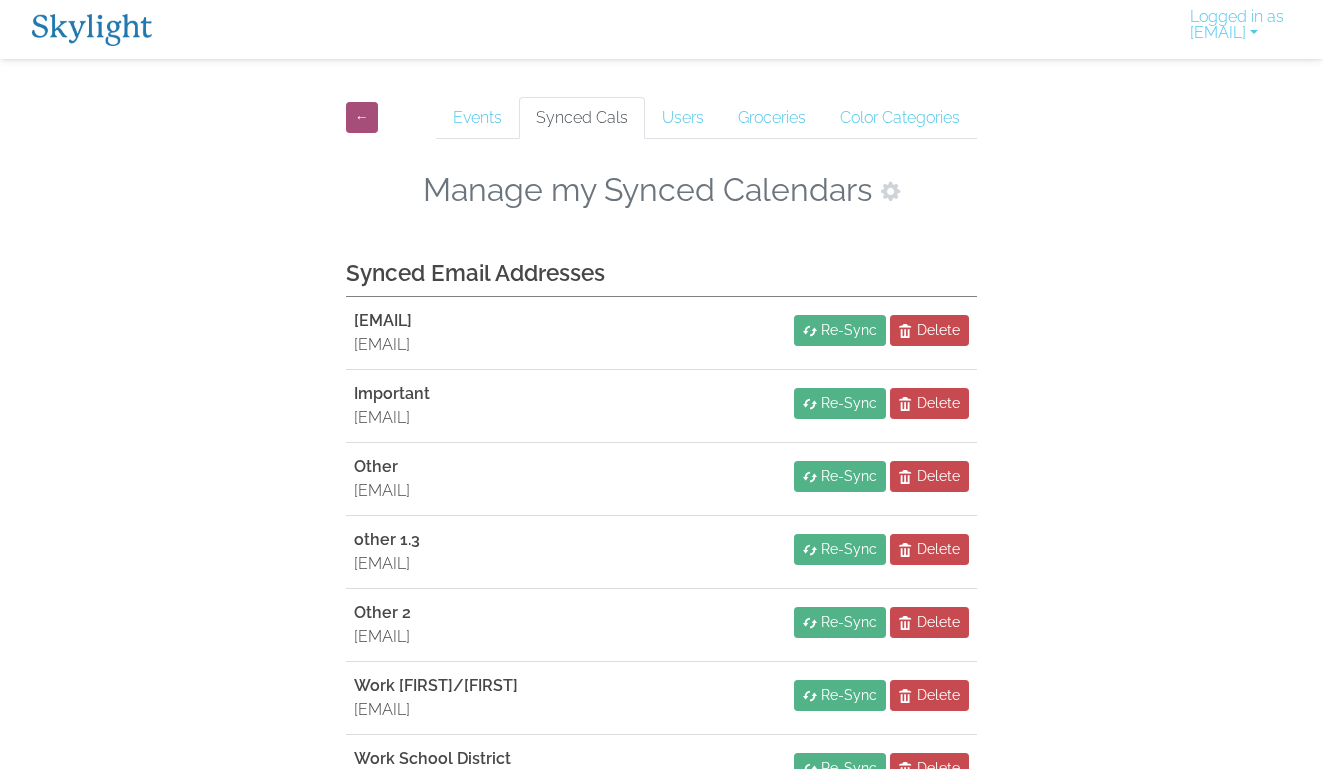 scroll, scrollTop: 0, scrollLeft: 0, axis: both 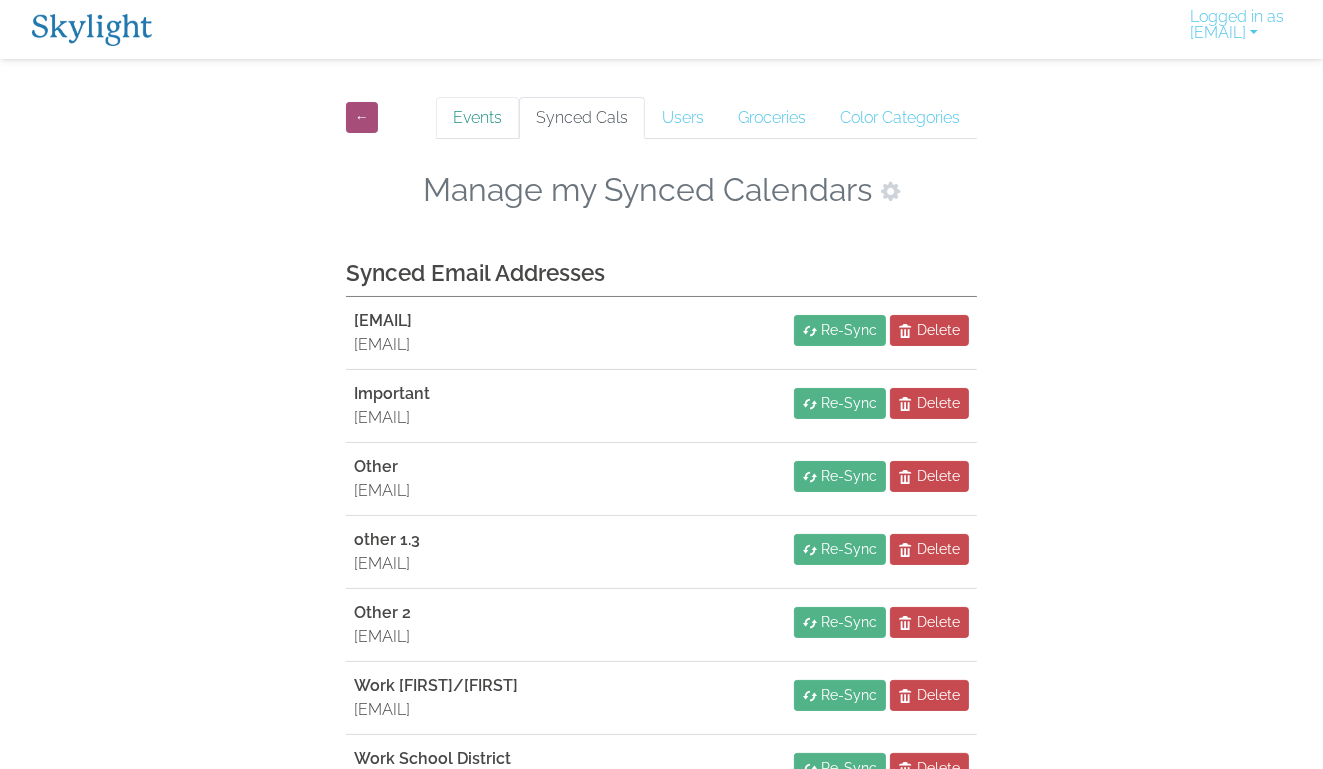 click on "Events" at bounding box center [477, 118] 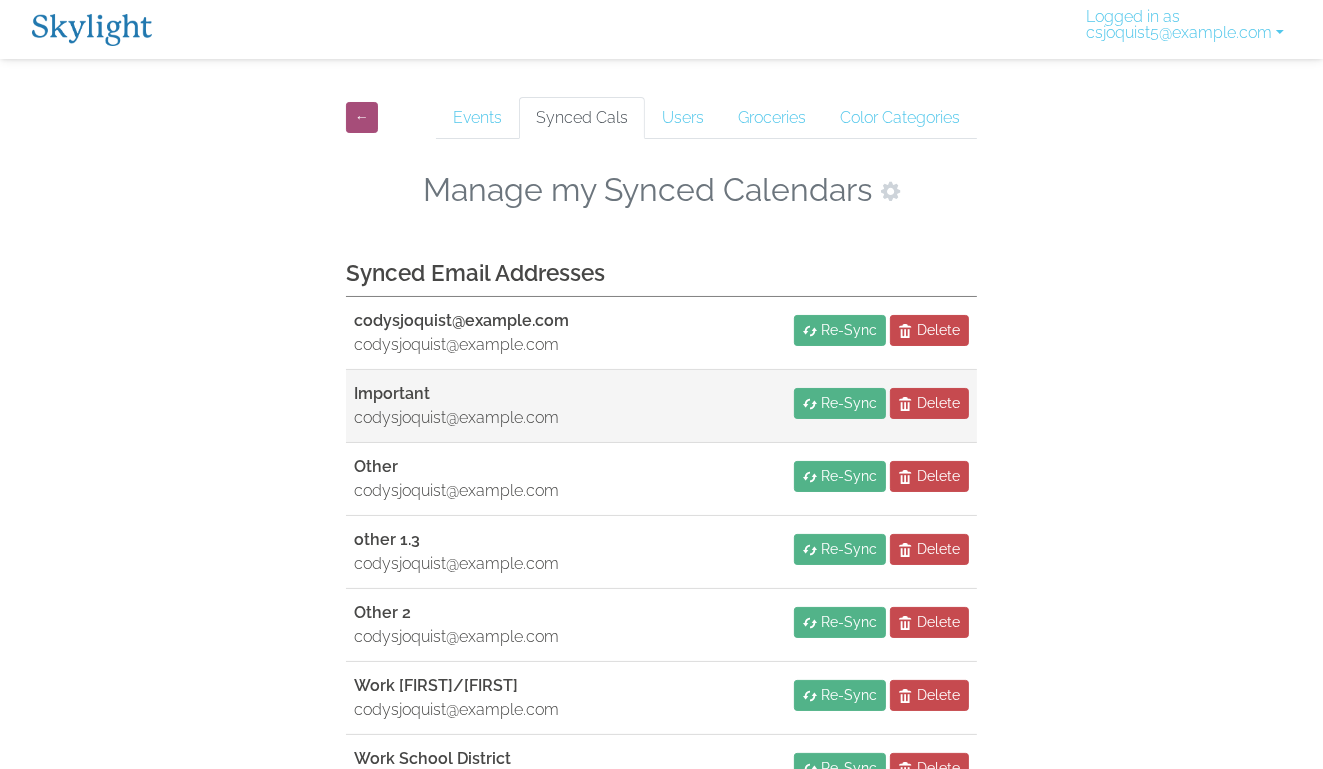scroll, scrollTop: 0, scrollLeft: 0, axis: both 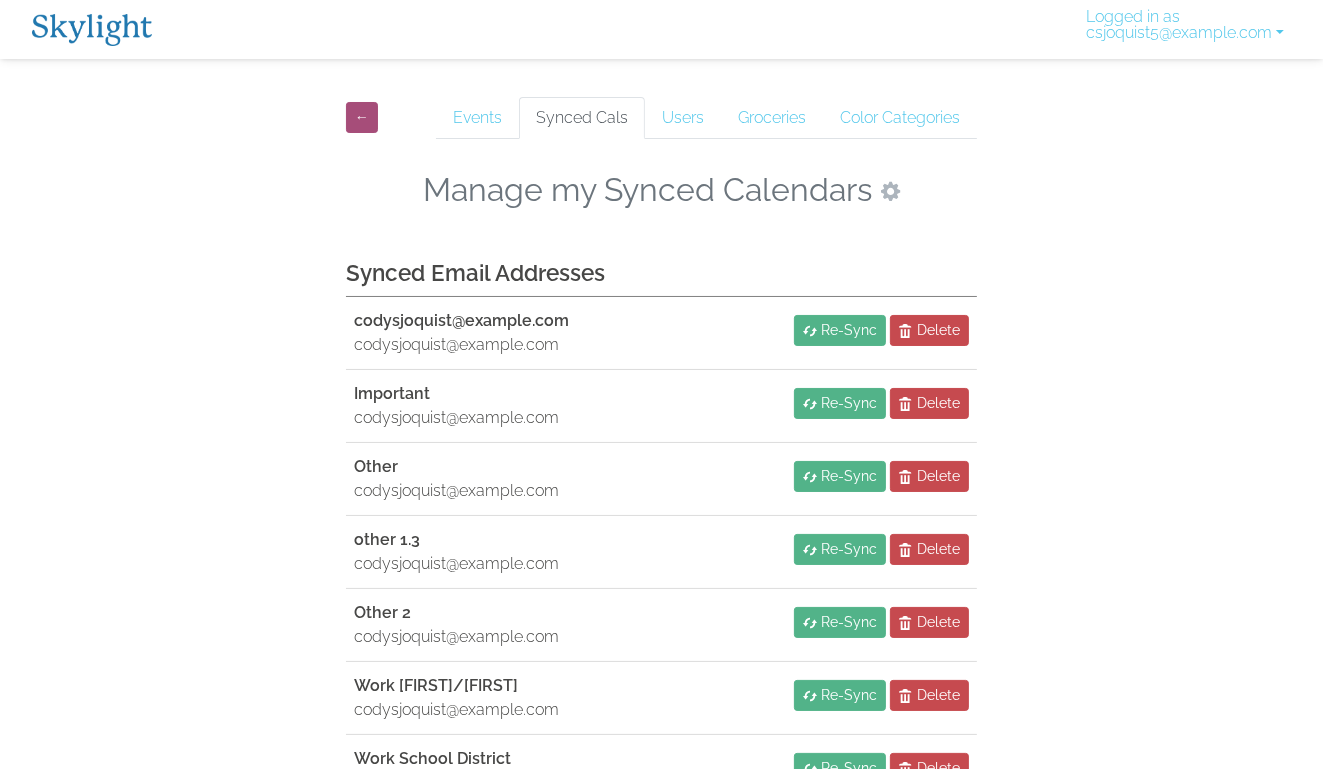 click at bounding box center [890, 191] 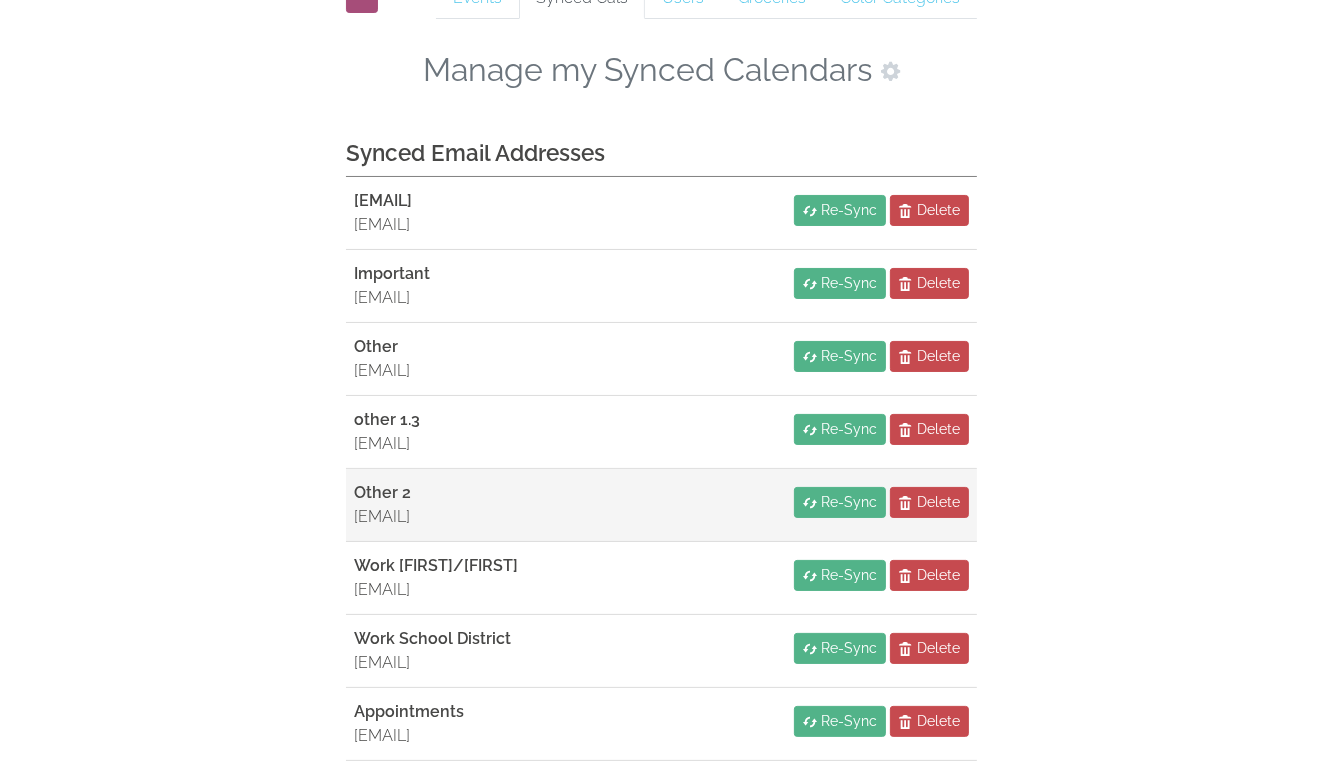 scroll, scrollTop: 0, scrollLeft: 0, axis: both 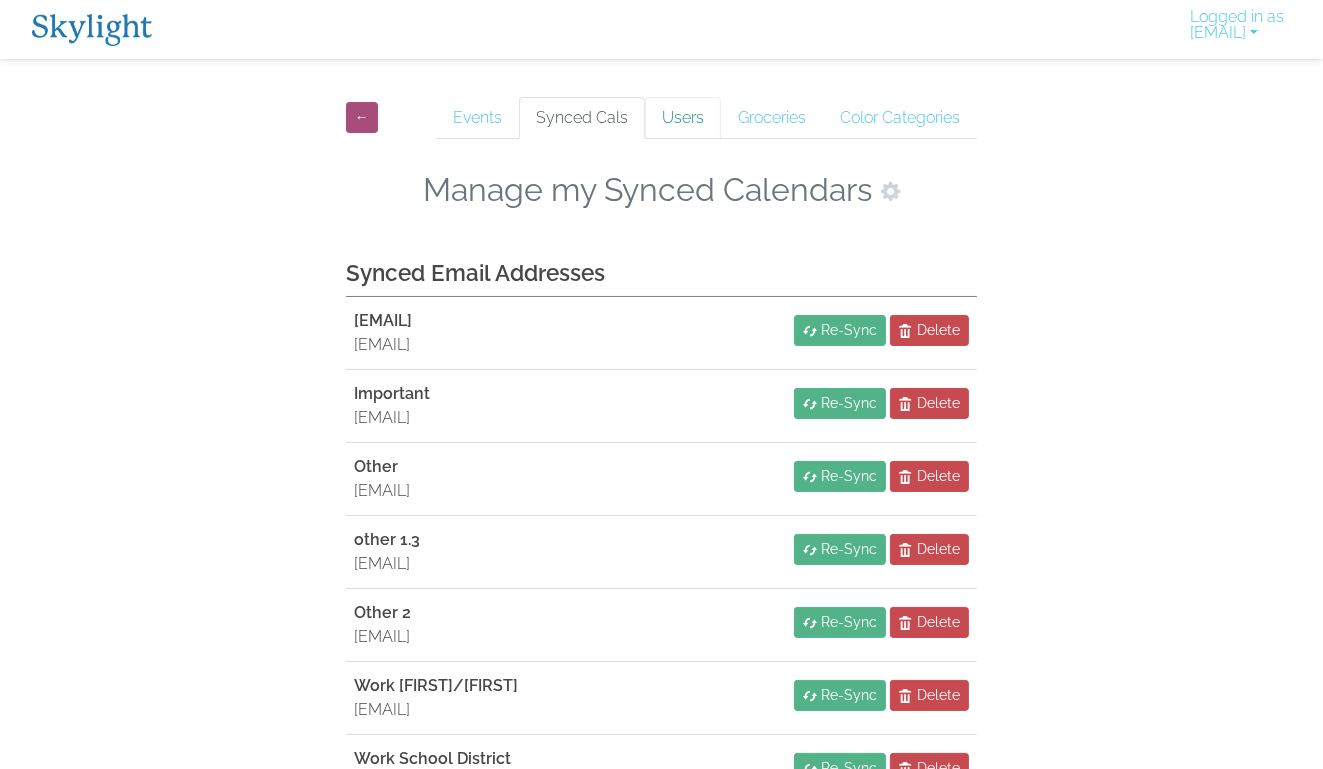 click on "Users" at bounding box center (683, 118) 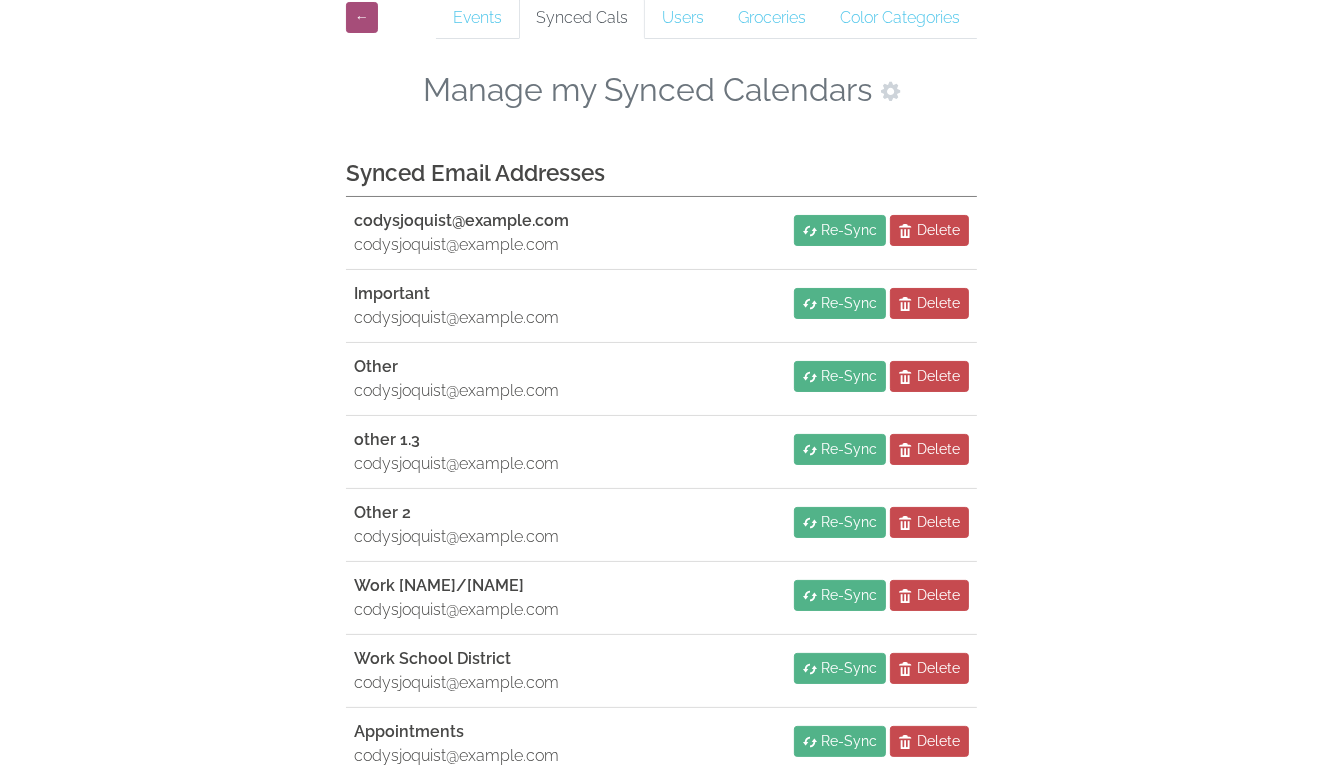 scroll, scrollTop: 200, scrollLeft: 0, axis: vertical 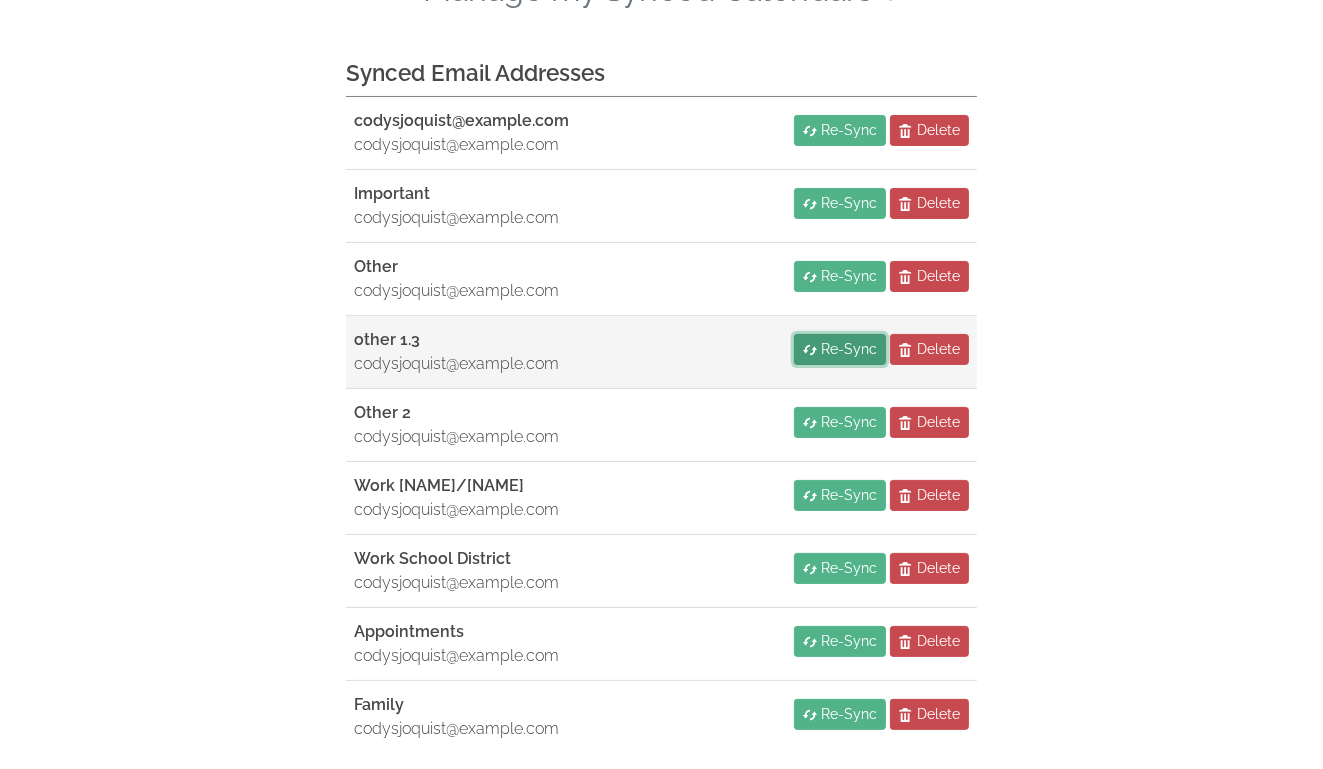 click on "Re-Sync" at bounding box center [849, 349] 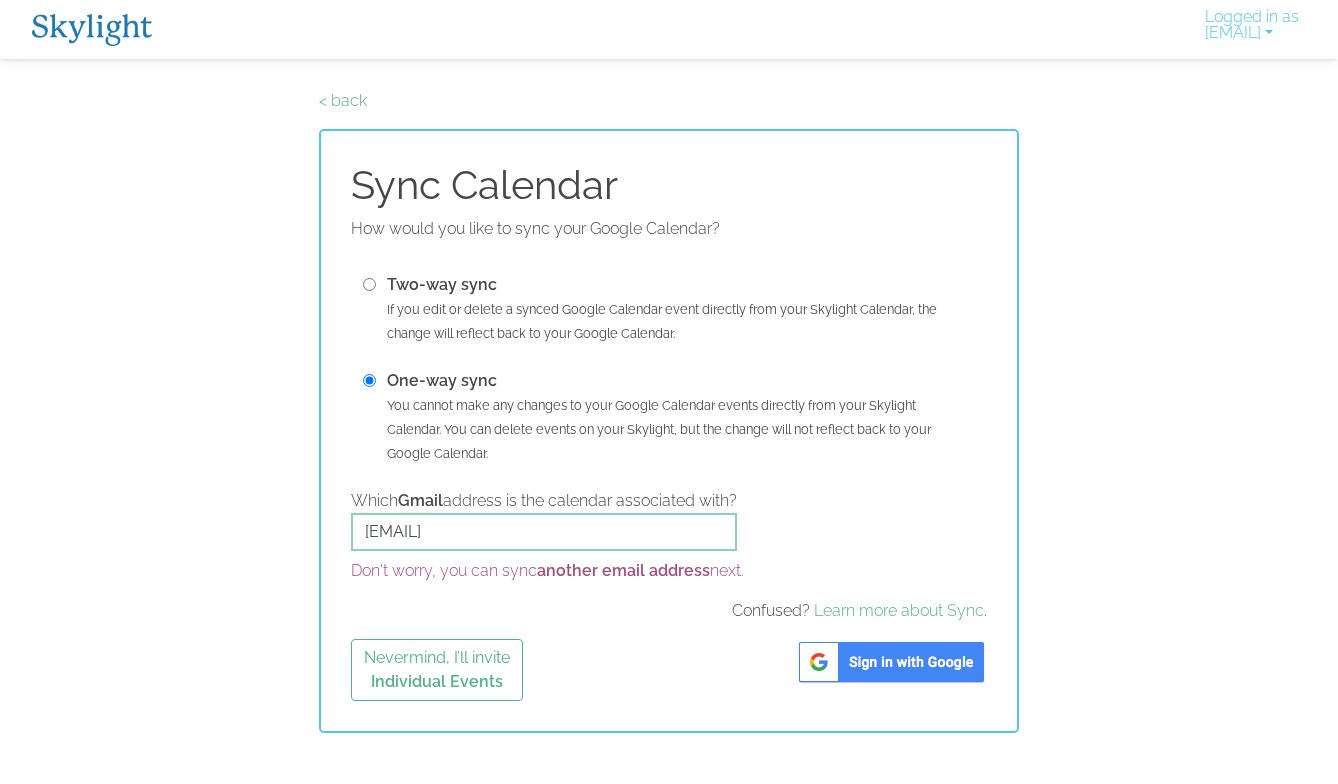 scroll, scrollTop: 0, scrollLeft: 0, axis: both 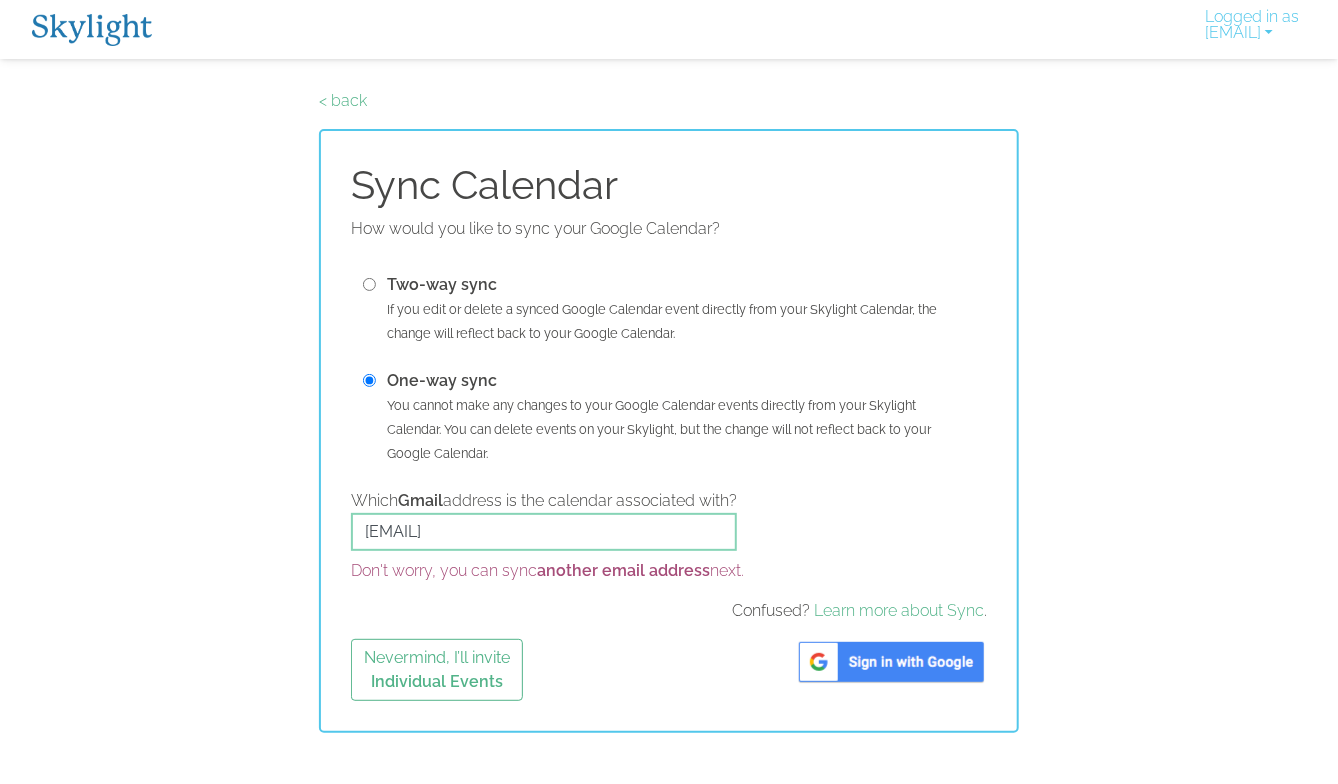 click on "< back Sync Calendar How would you like to sync your Google Calendar? Two-way sync If you edit or delete a synced Google Calendar event directly from your Skylight Calendar, the change will reflect back to your Google Calendar. One-way sync You cannot make any changes to your Google Calendar events directly from your Skylight Calendar. You can delete events on your Skylight, but the change will not reflect back to your Google Calendar. Which  Gmail  address is the calendar associated with? codysjoquist@gmail.com Don't worry, you can sync  another email address  next. Confused?   Learn more about Sync . Nevermind, I’ll invite  Individual Events" at bounding box center [669, 411] 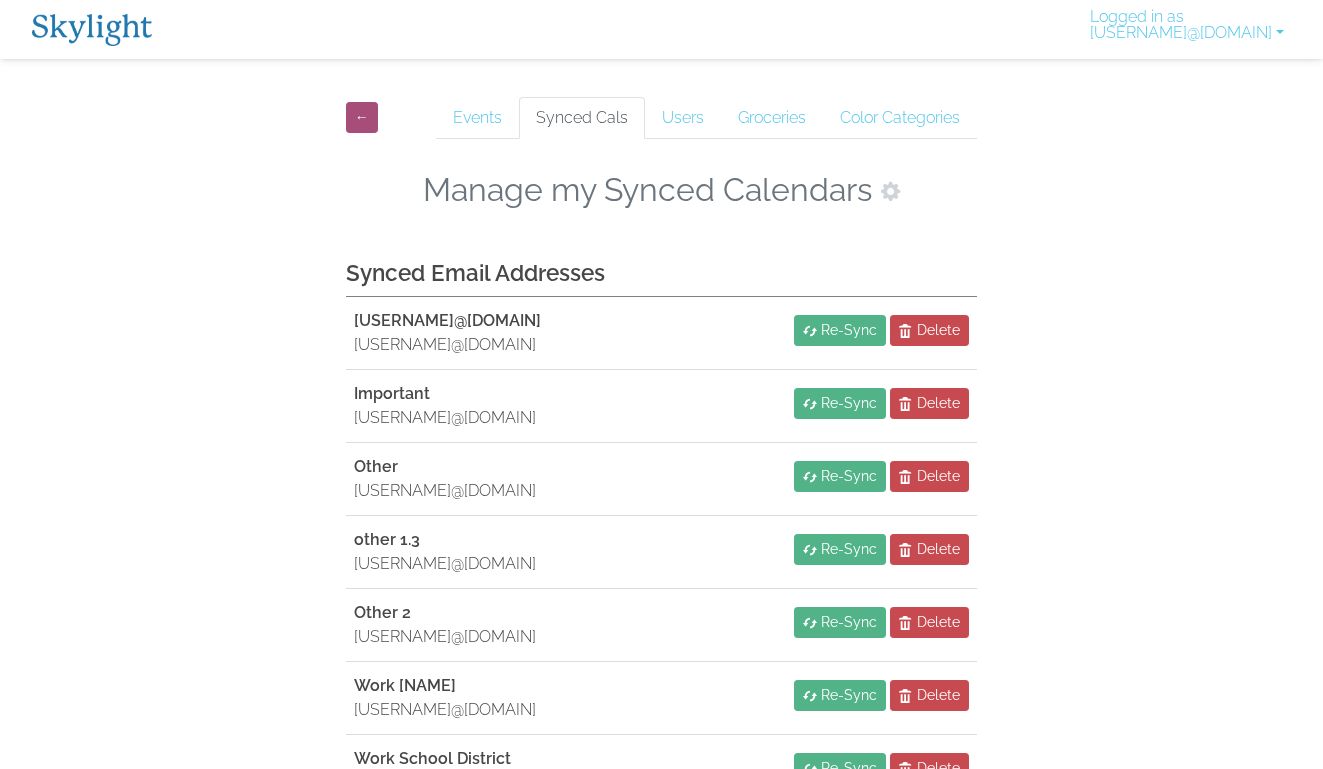scroll, scrollTop: 0, scrollLeft: 0, axis: both 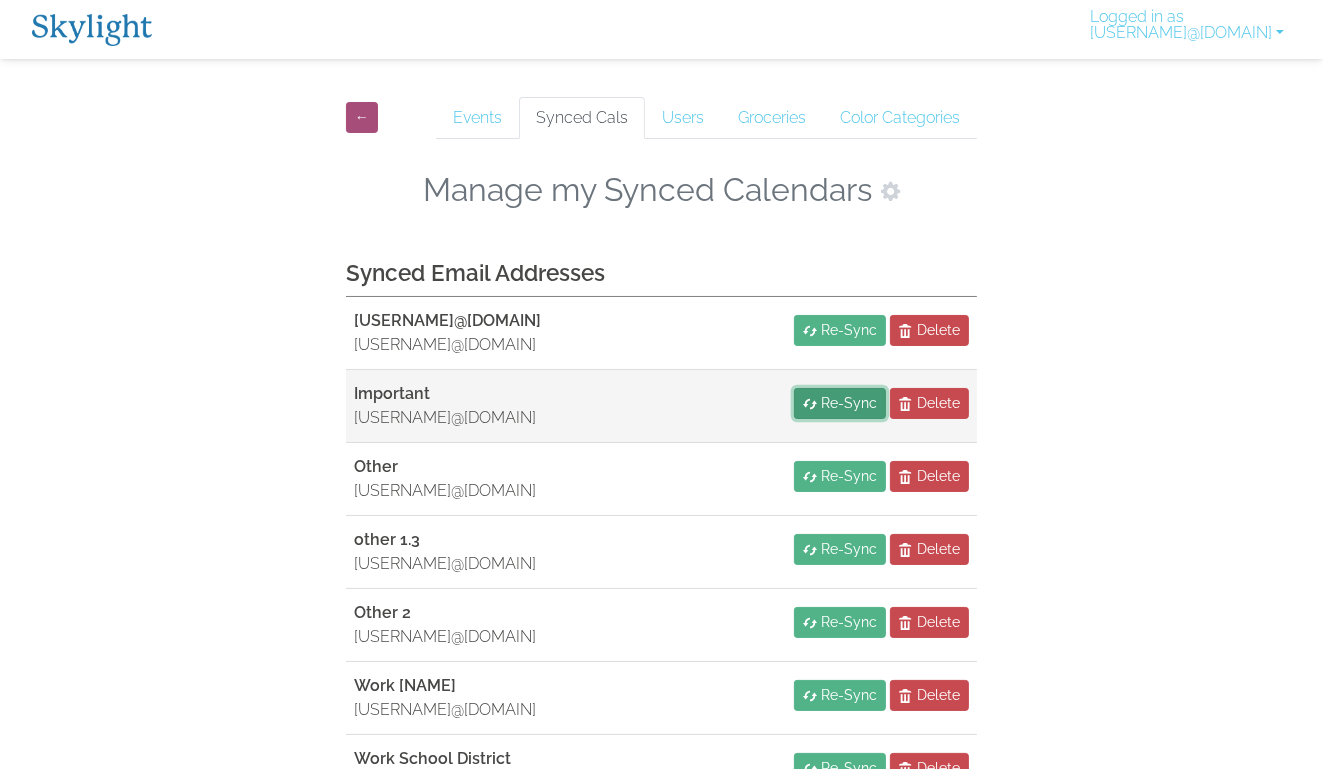 click on "Re-Sync" at bounding box center [849, 403] 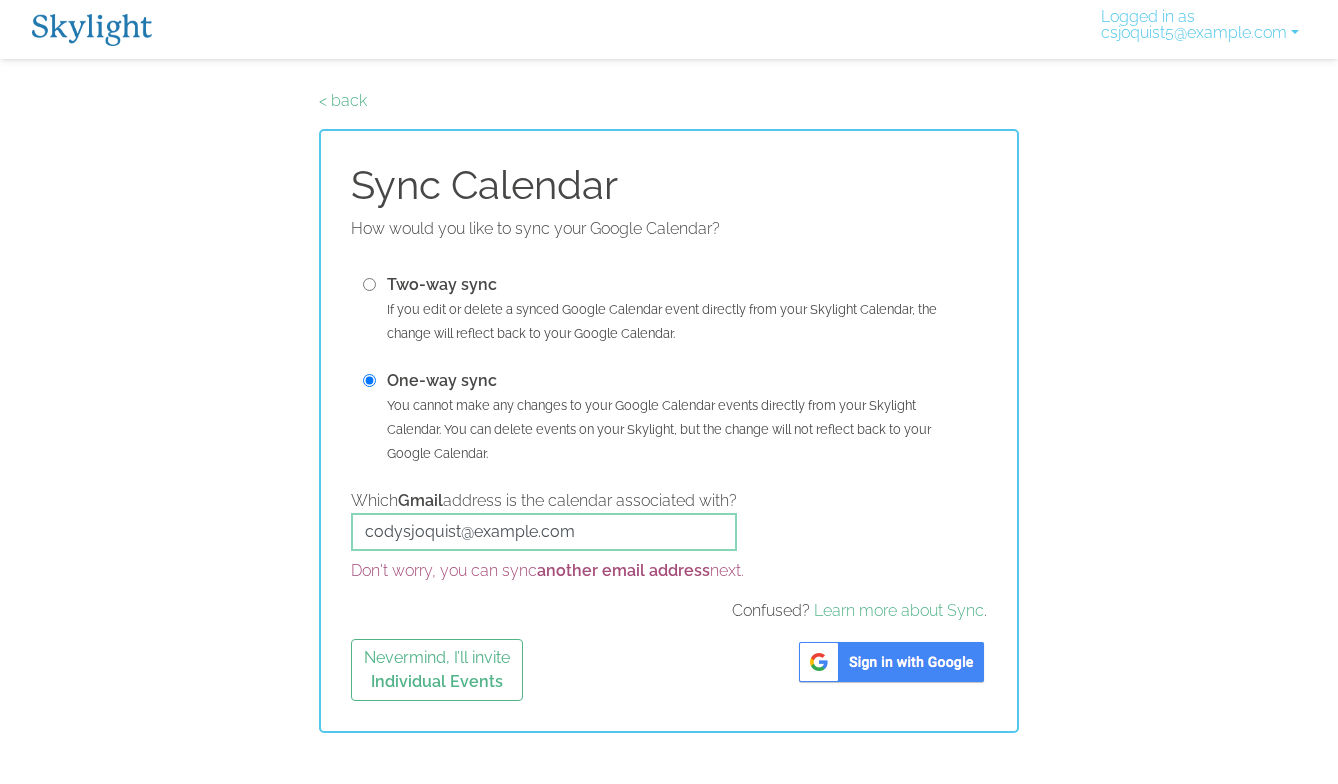 scroll, scrollTop: 0, scrollLeft: 0, axis: both 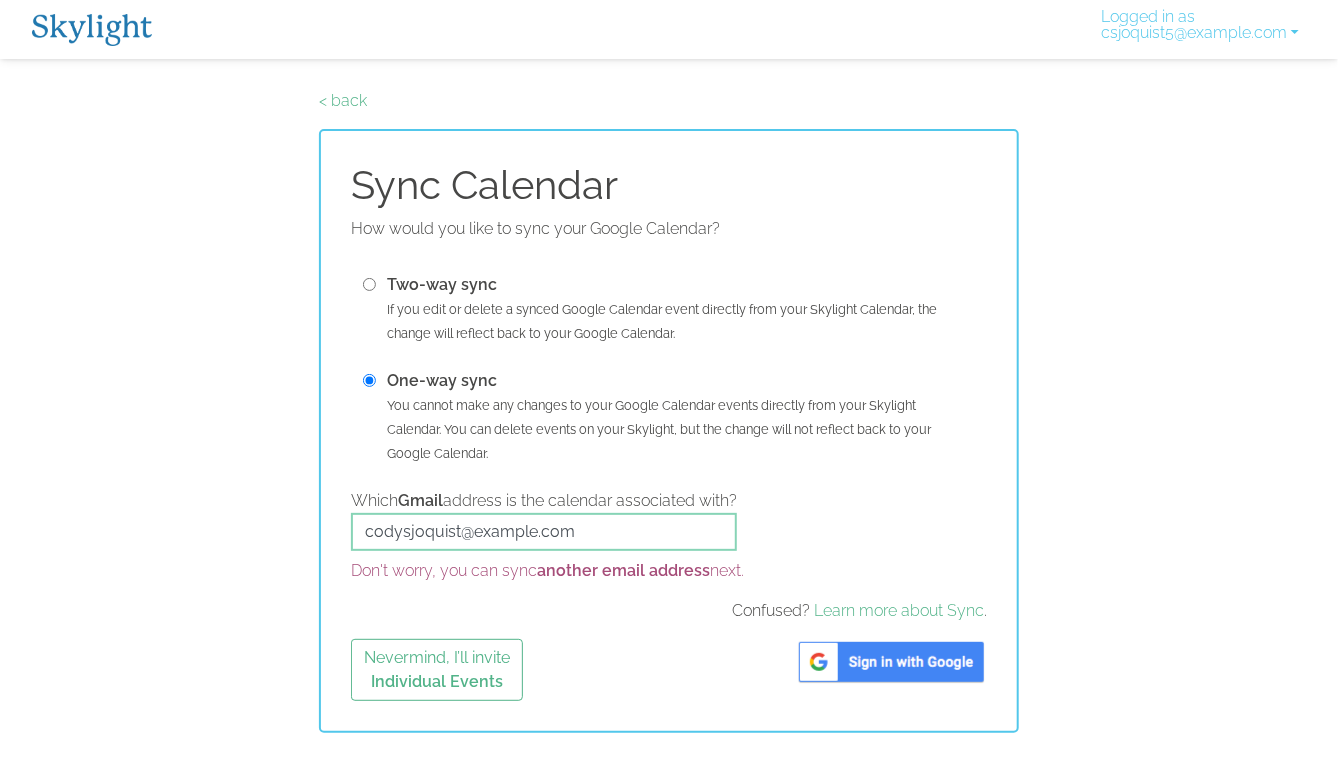 click at bounding box center [369, 284] 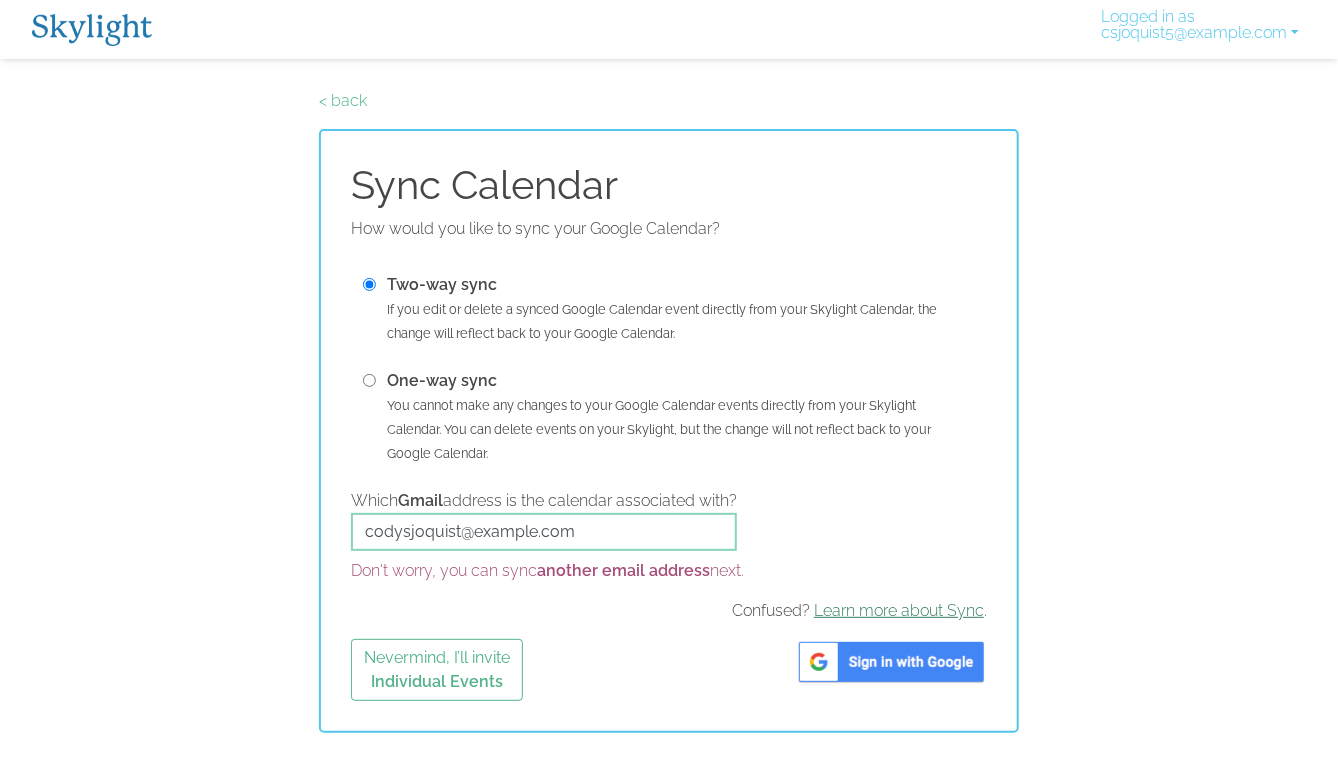 click on "Learn more about Sync" at bounding box center (899, 610) 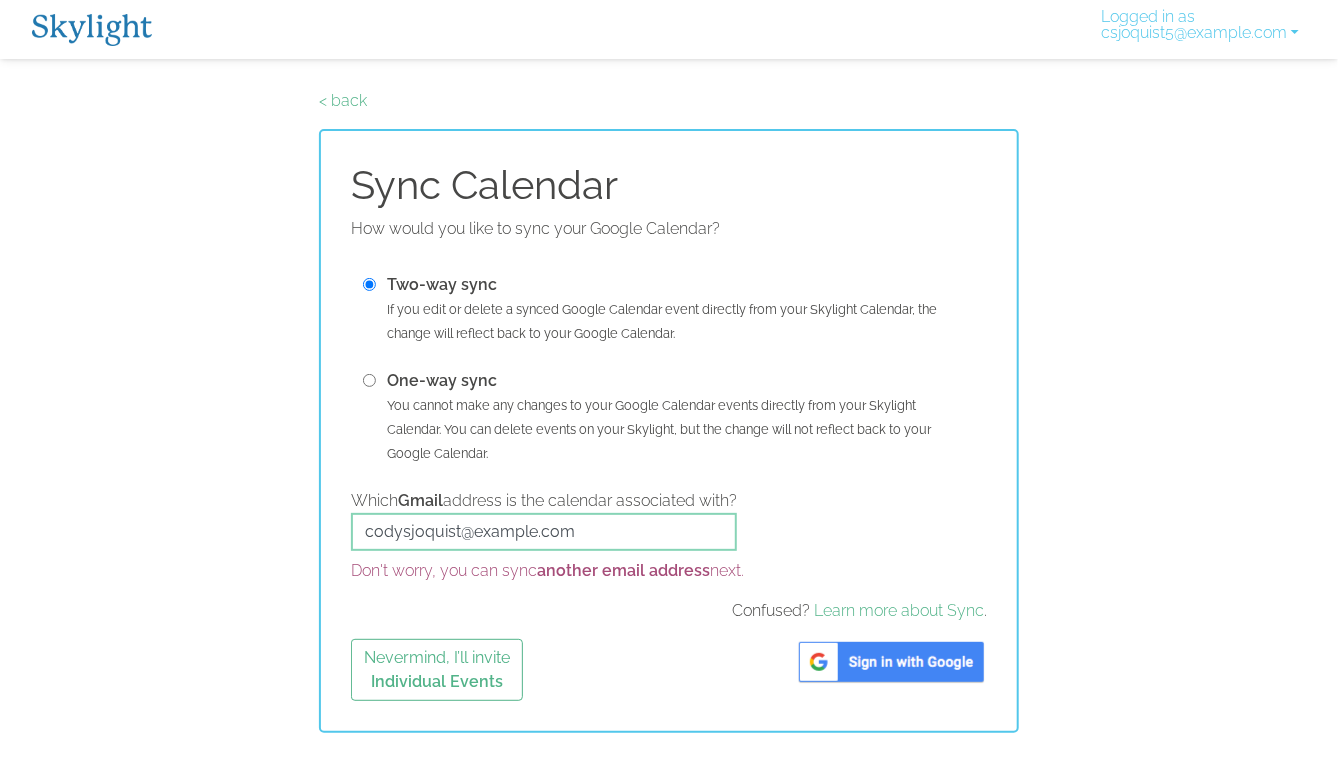 click at bounding box center [891, 662] 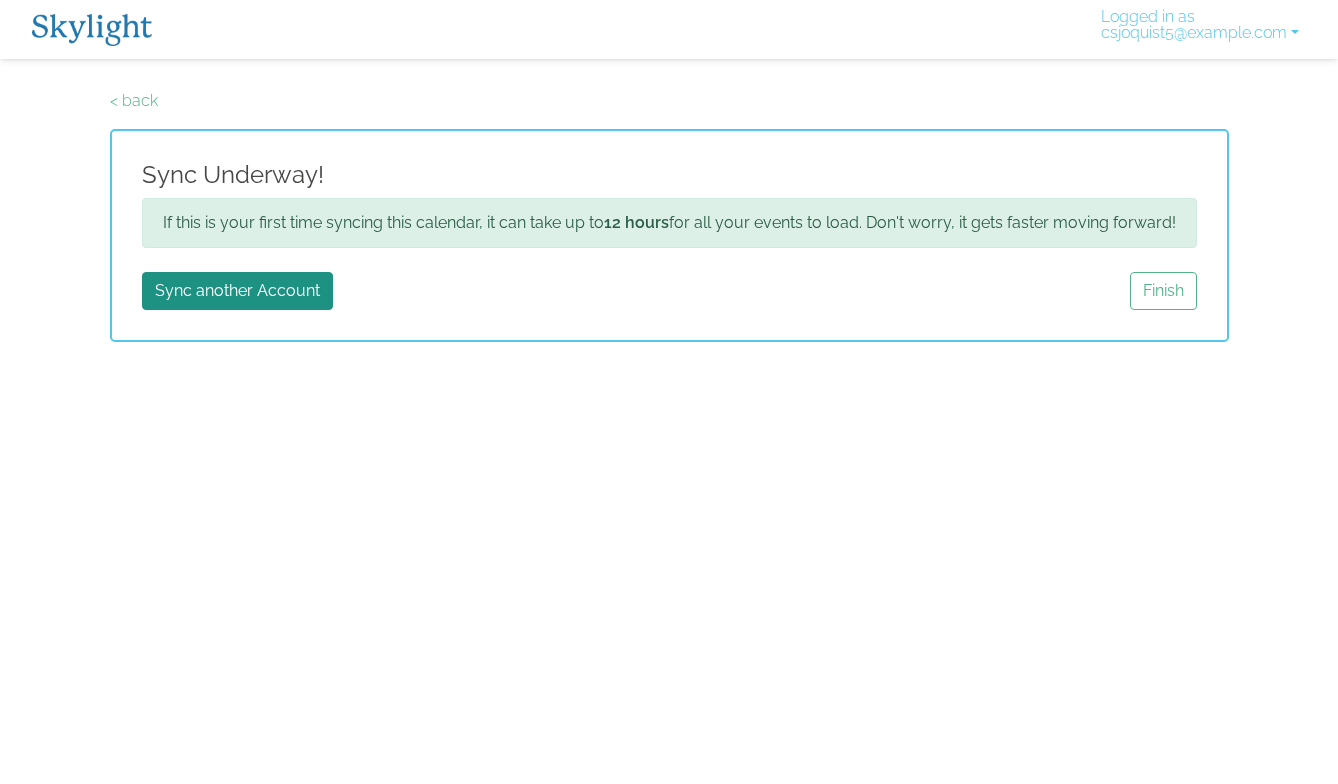 scroll, scrollTop: 0, scrollLeft: 0, axis: both 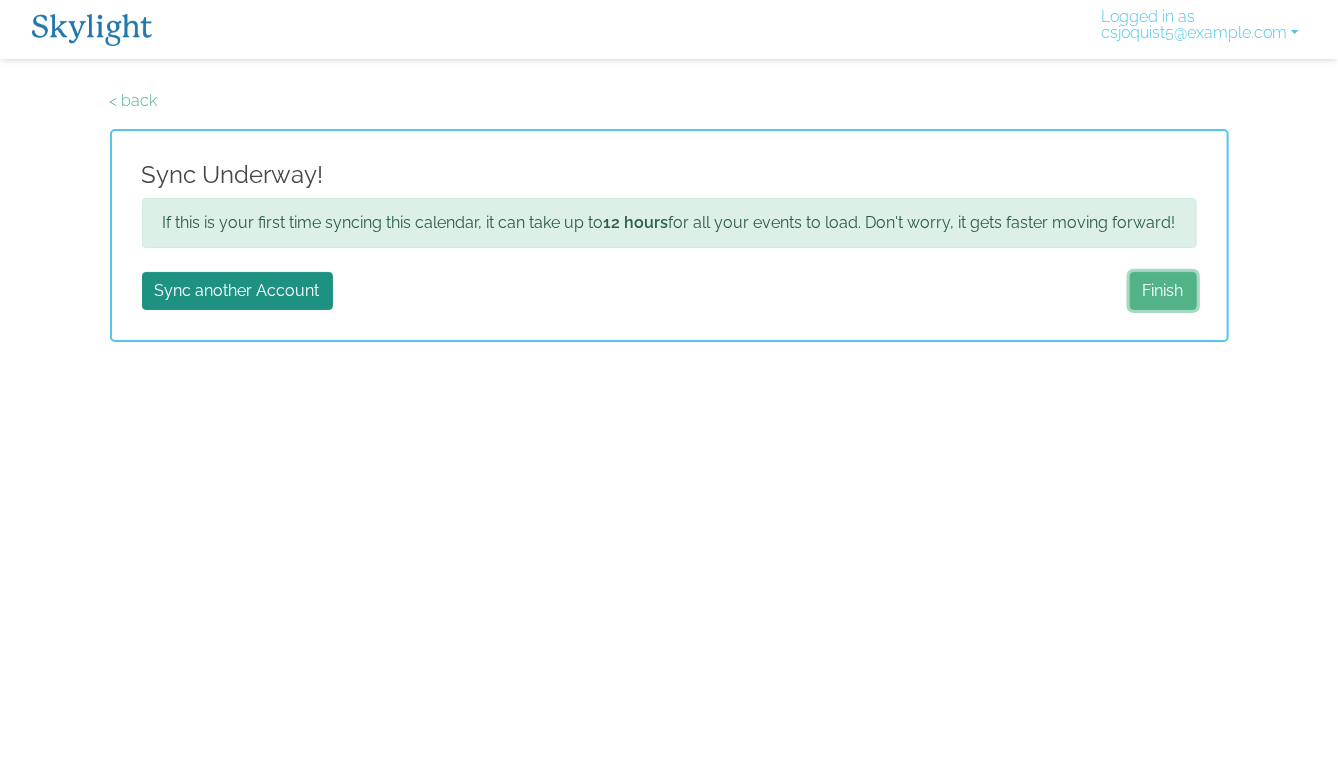 click on "Finish" at bounding box center [1163, 291] 